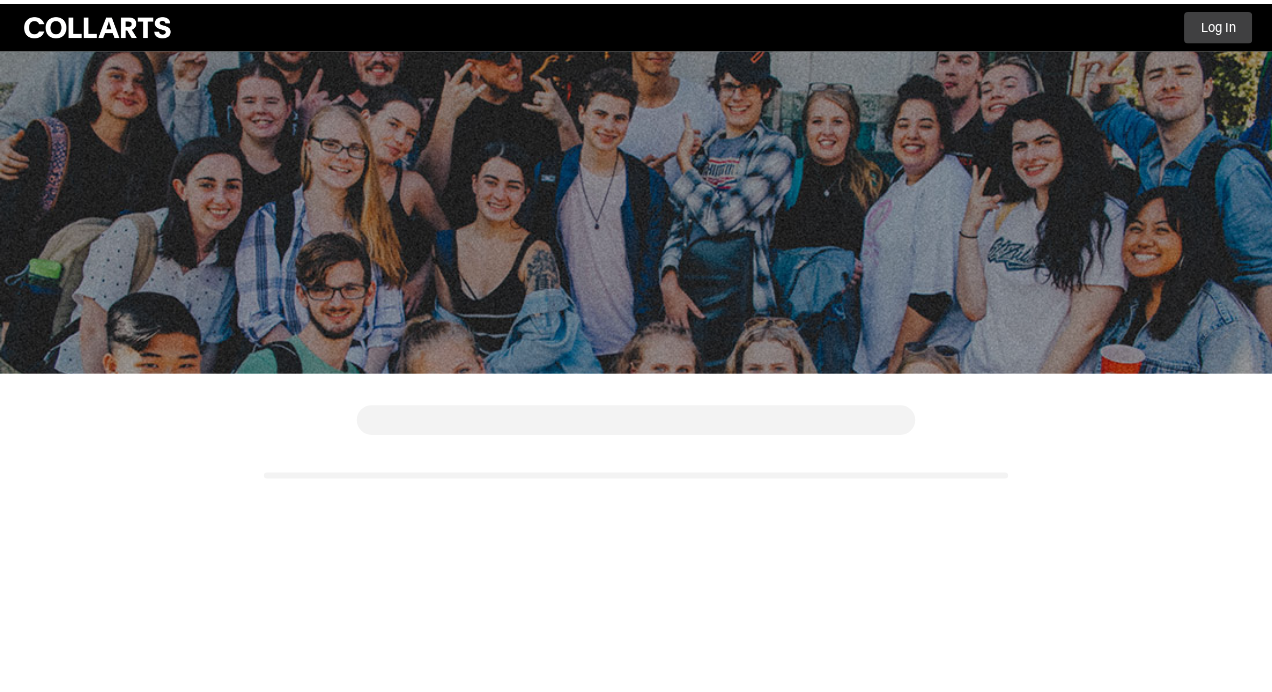 scroll, scrollTop: 0, scrollLeft: 0, axis: both 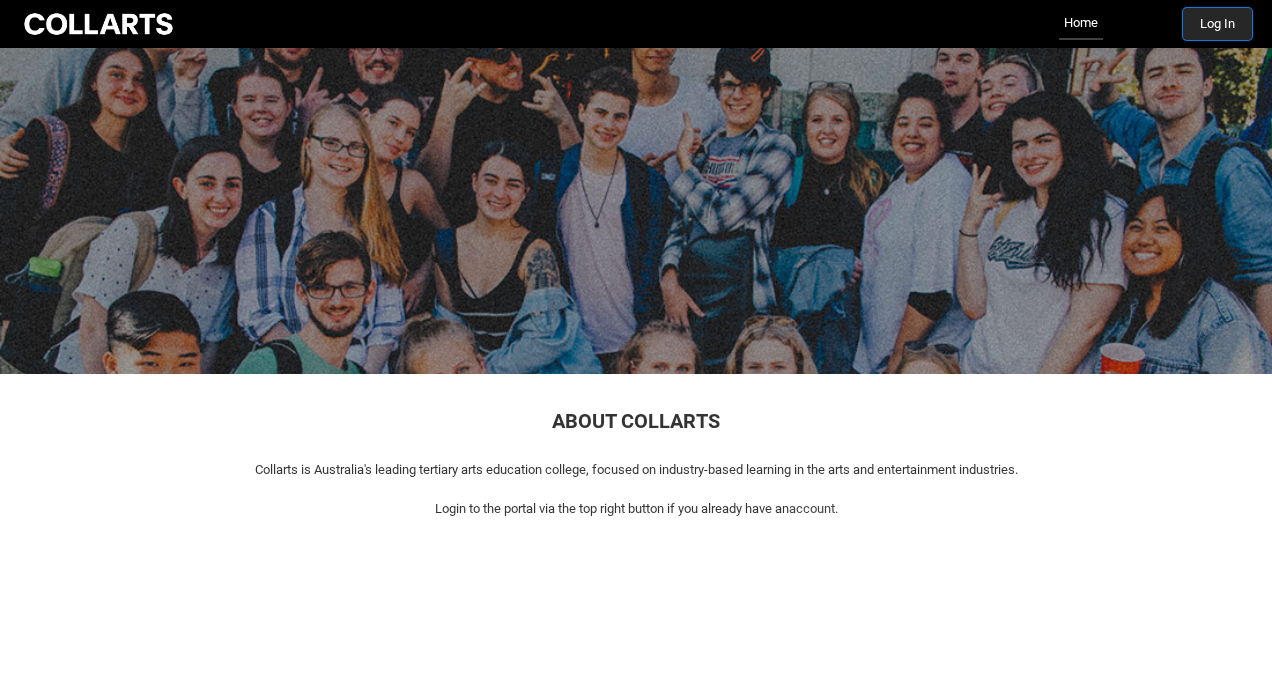 click on "Log In" at bounding box center (1217, 24) 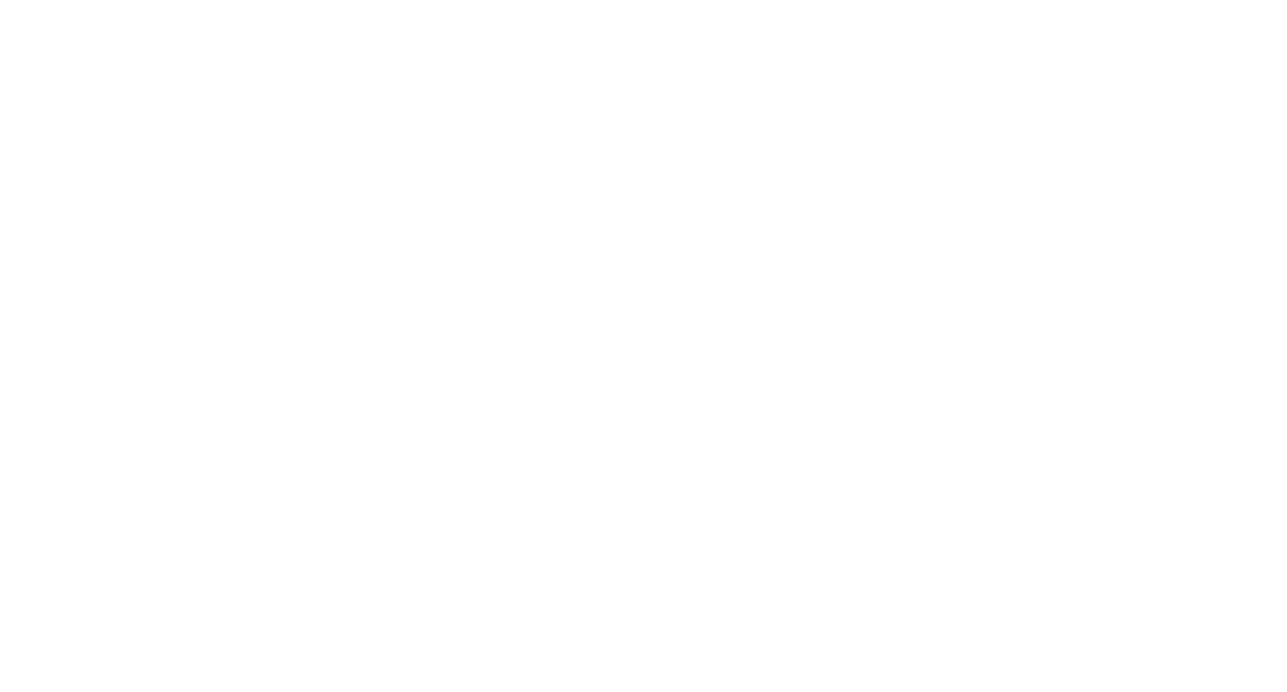 scroll, scrollTop: 0, scrollLeft: 0, axis: both 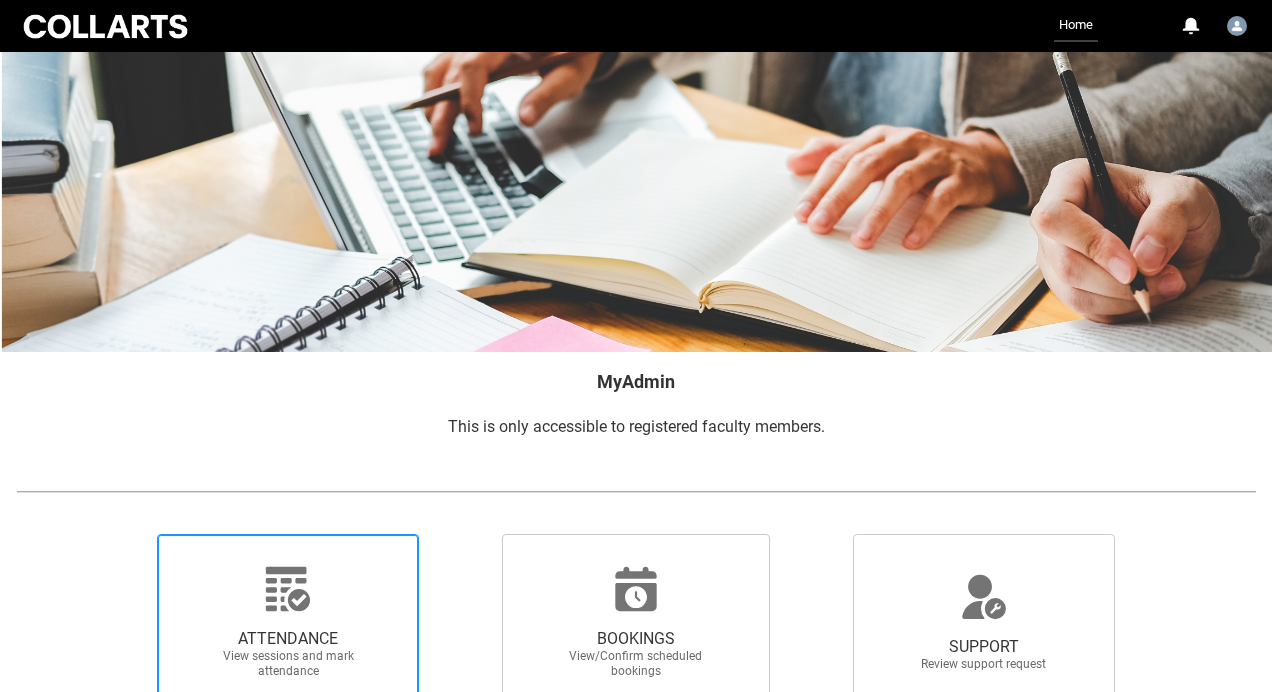 click 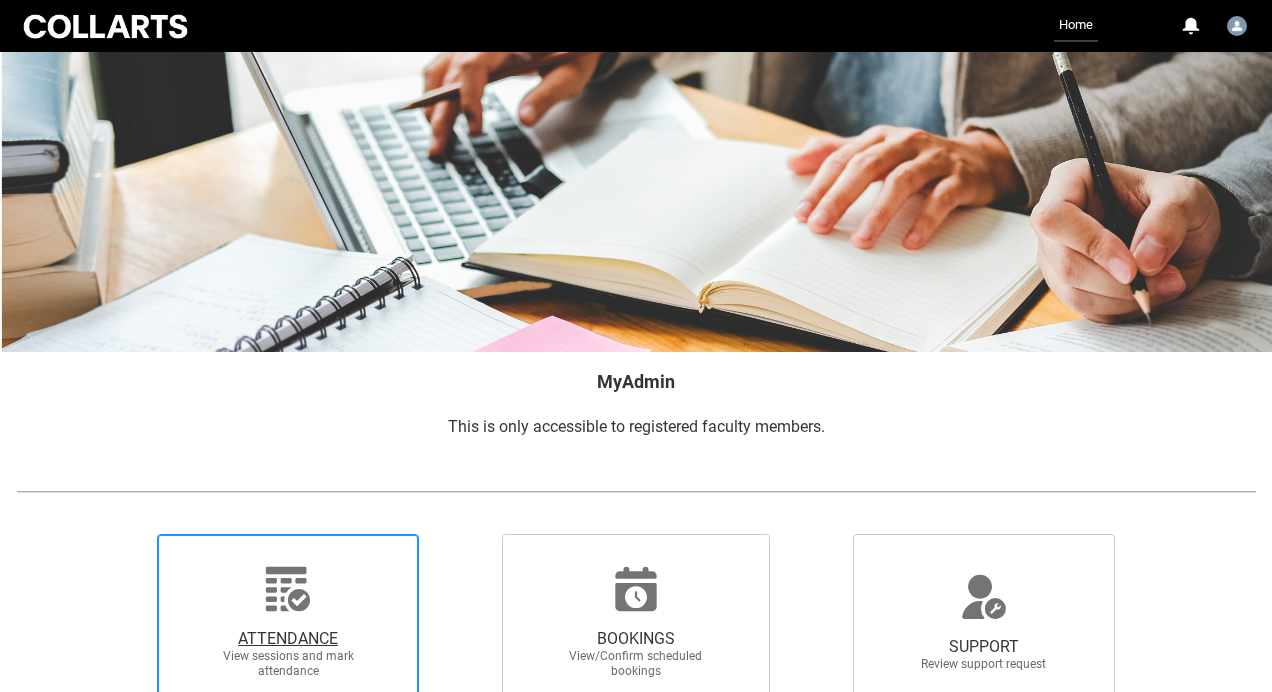 radio on "true" 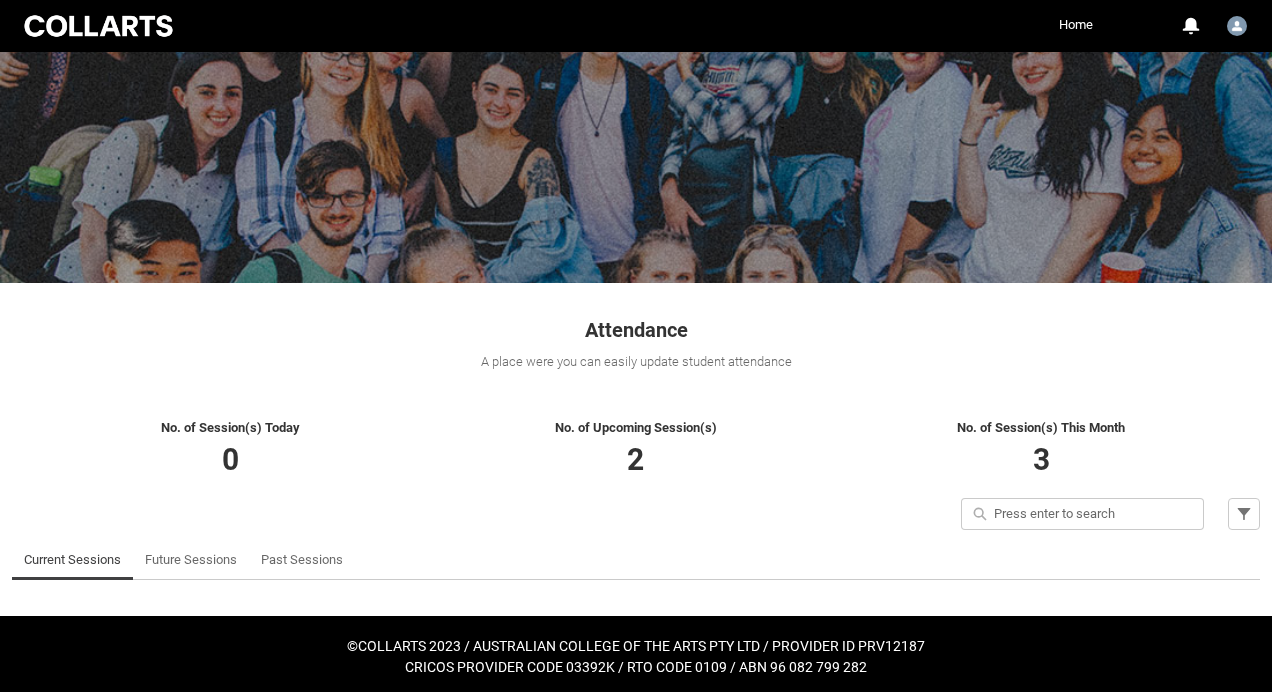 scroll, scrollTop: 96, scrollLeft: 0, axis: vertical 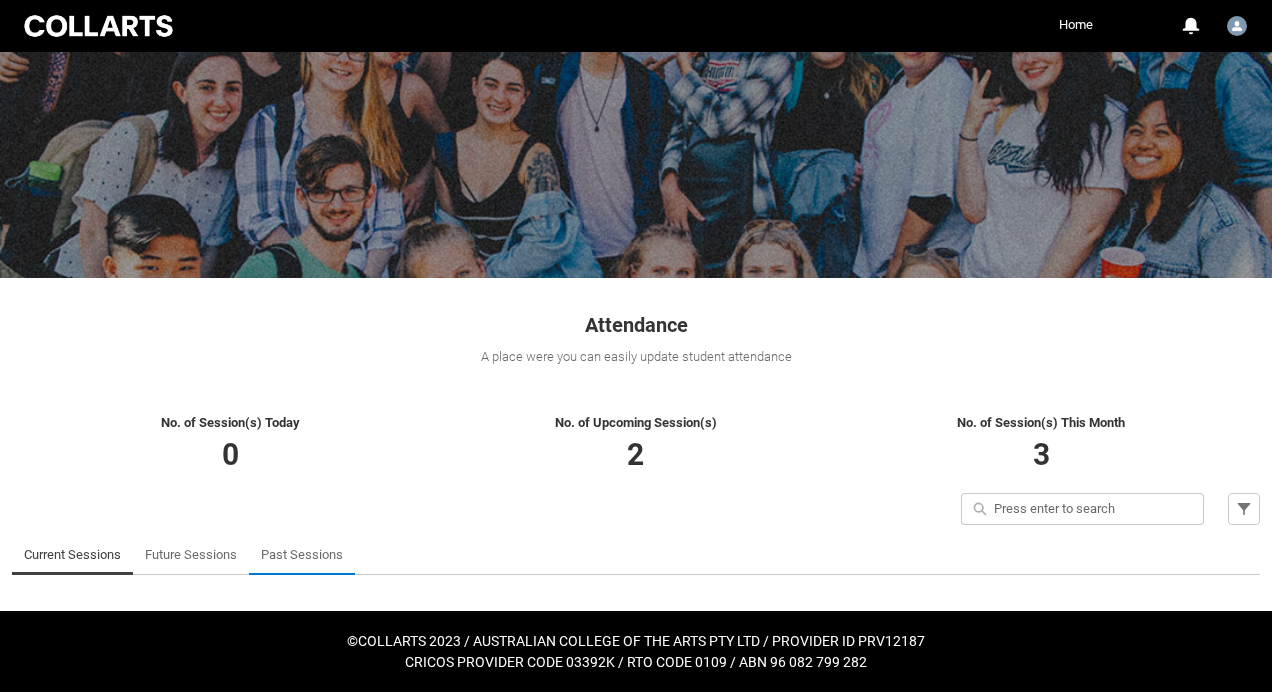 click on "Past Sessions" at bounding box center [302, 555] 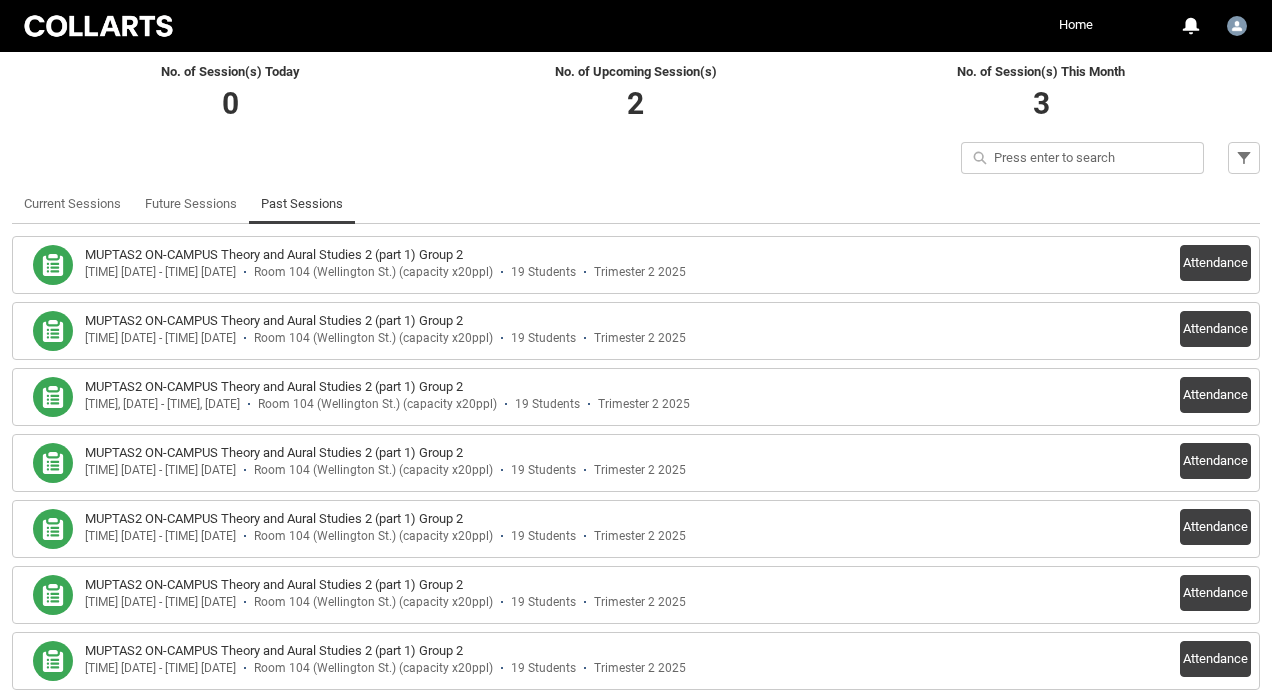 scroll, scrollTop: 581, scrollLeft: 0, axis: vertical 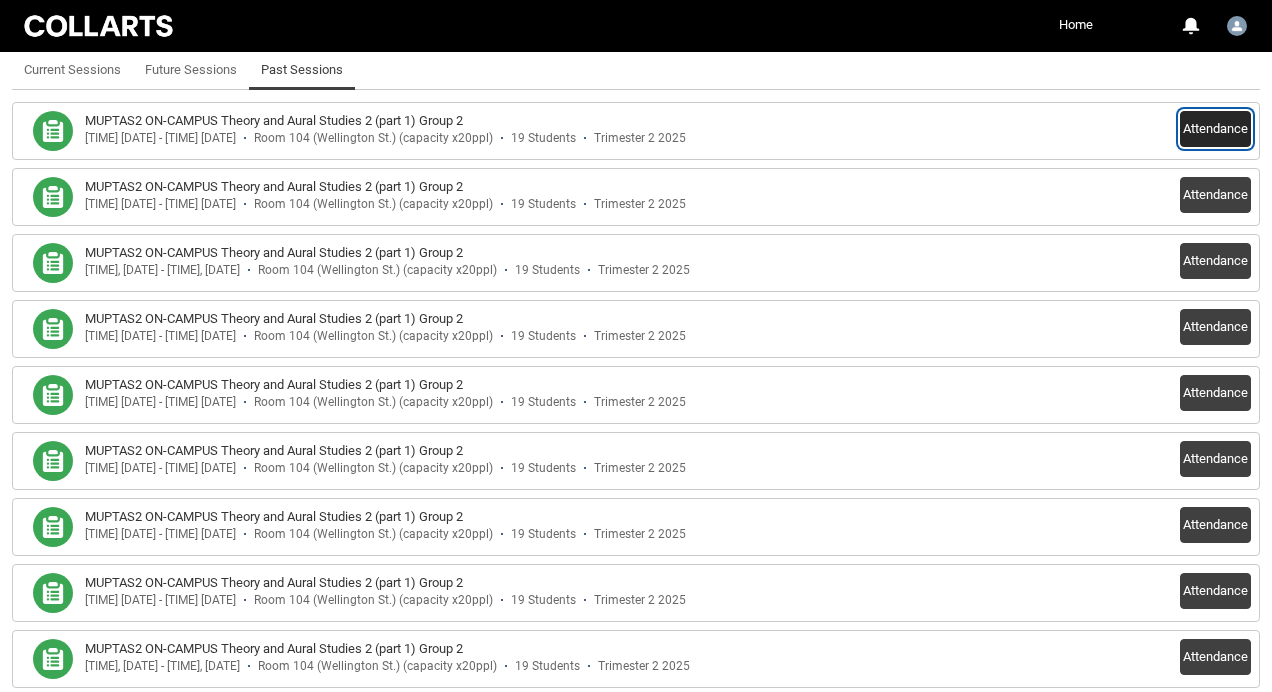 click on "Attendance" at bounding box center [1215, 129] 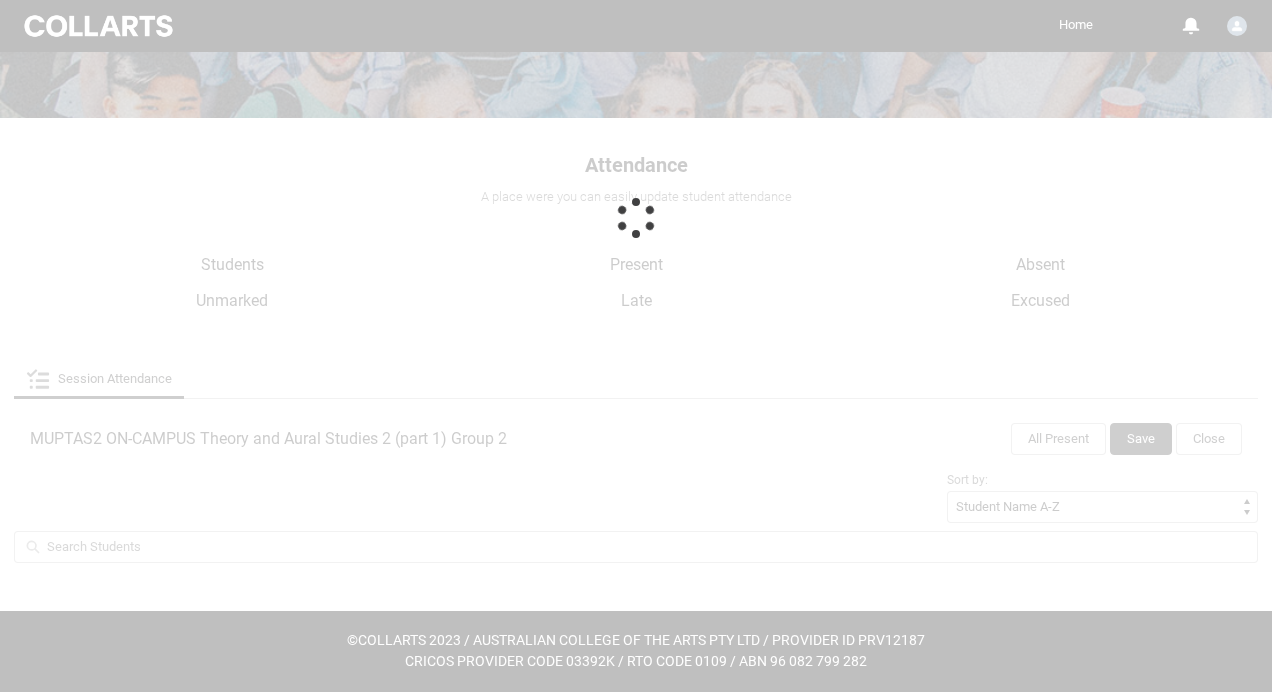 scroll, scrollTop: 255, scrollLeft: 0, axis: vertical 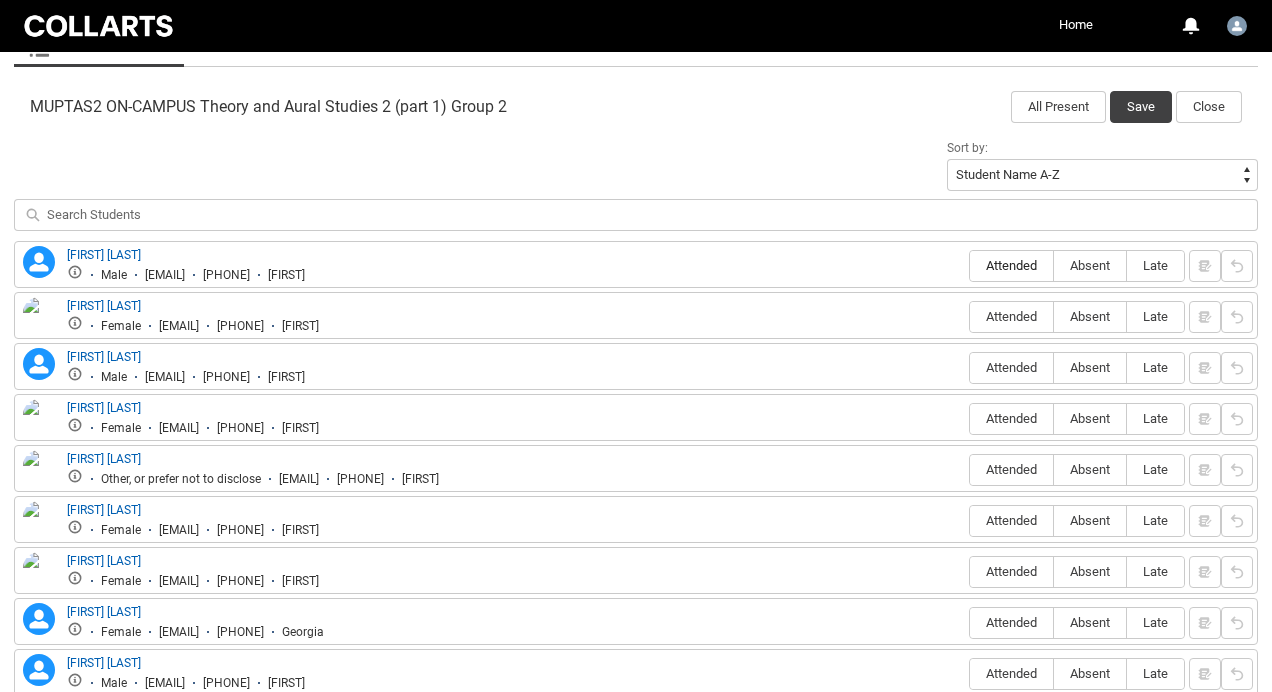 click on "Attended" at bounding box center [1011, 265] 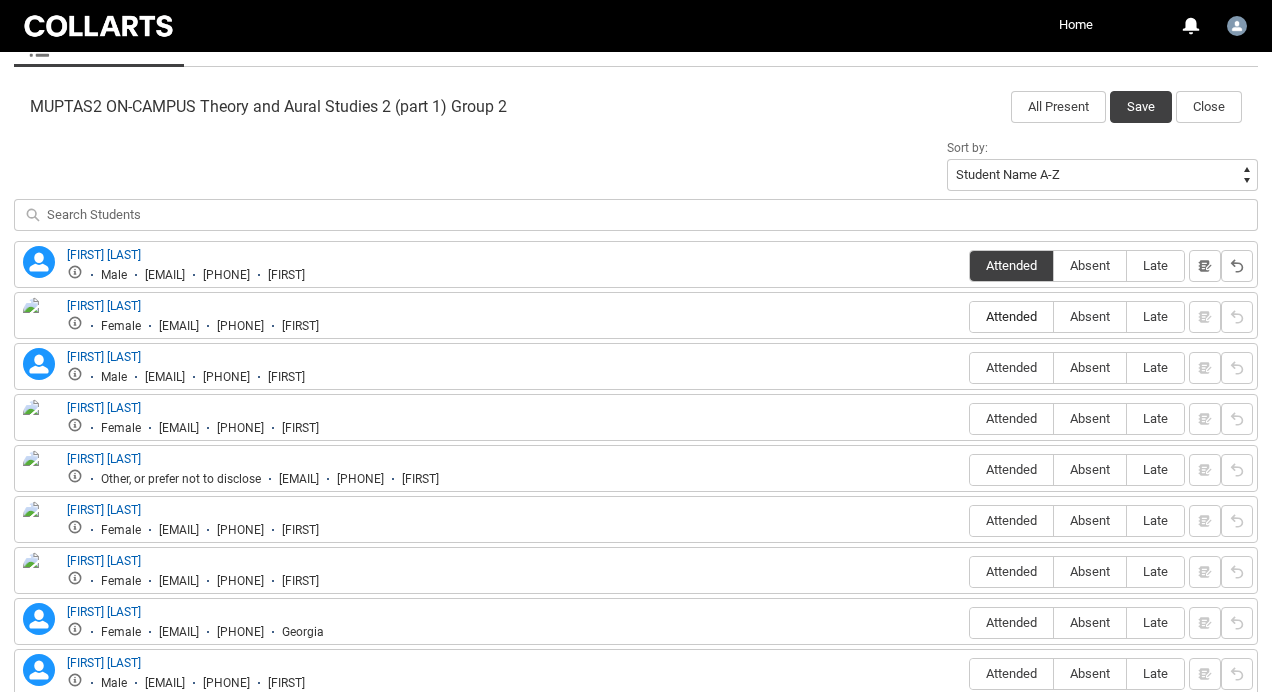 click on "Attended" at bounding box center (1011, 316) 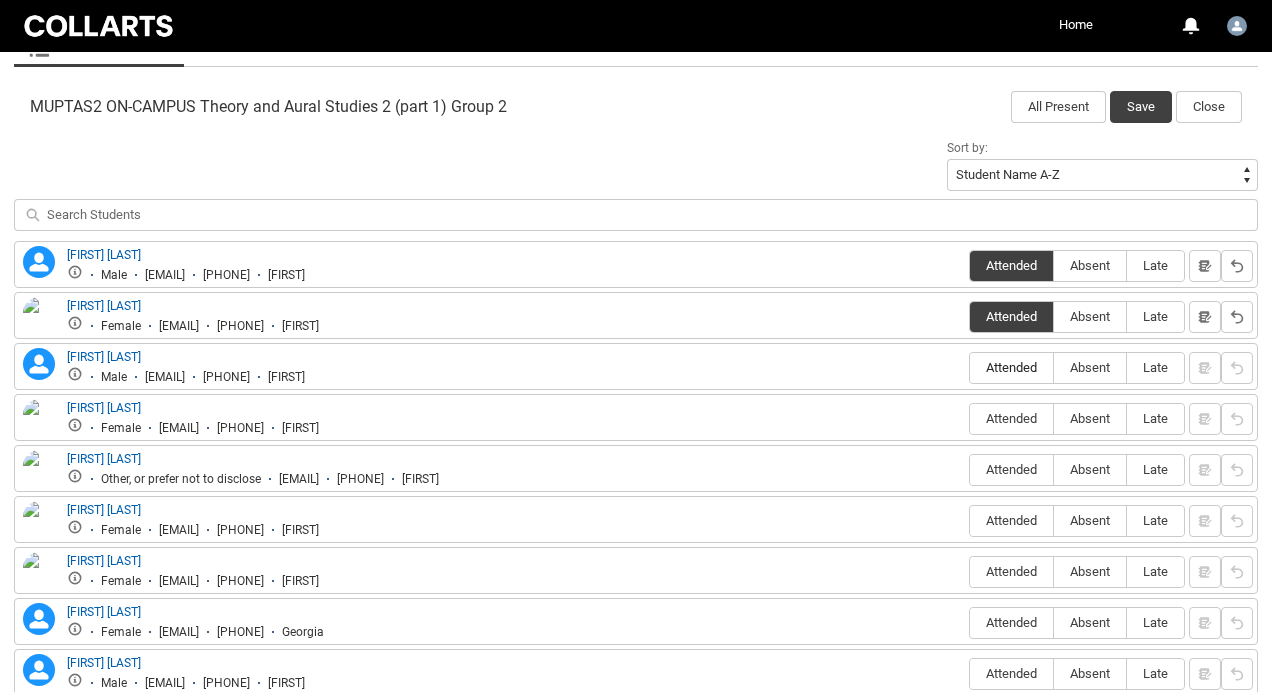 click on "Attended" at bounding box center [1011, 367] 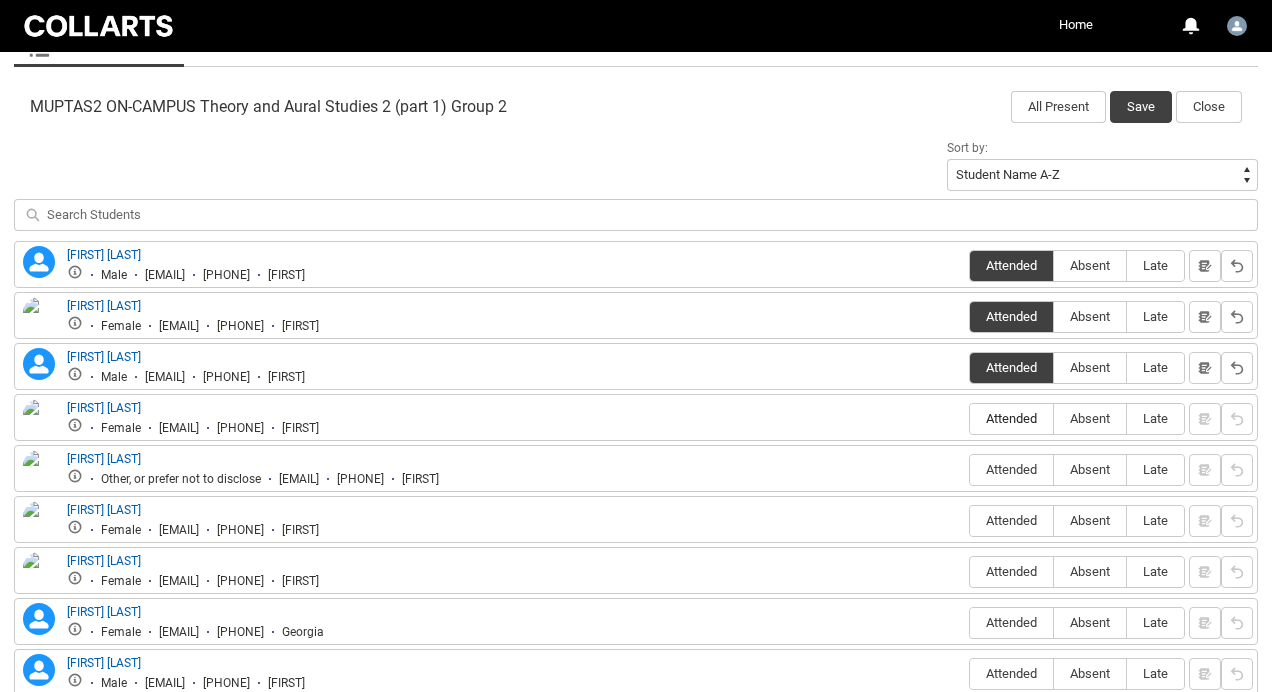 click on "Attended" at bounding box center (1011, 418) 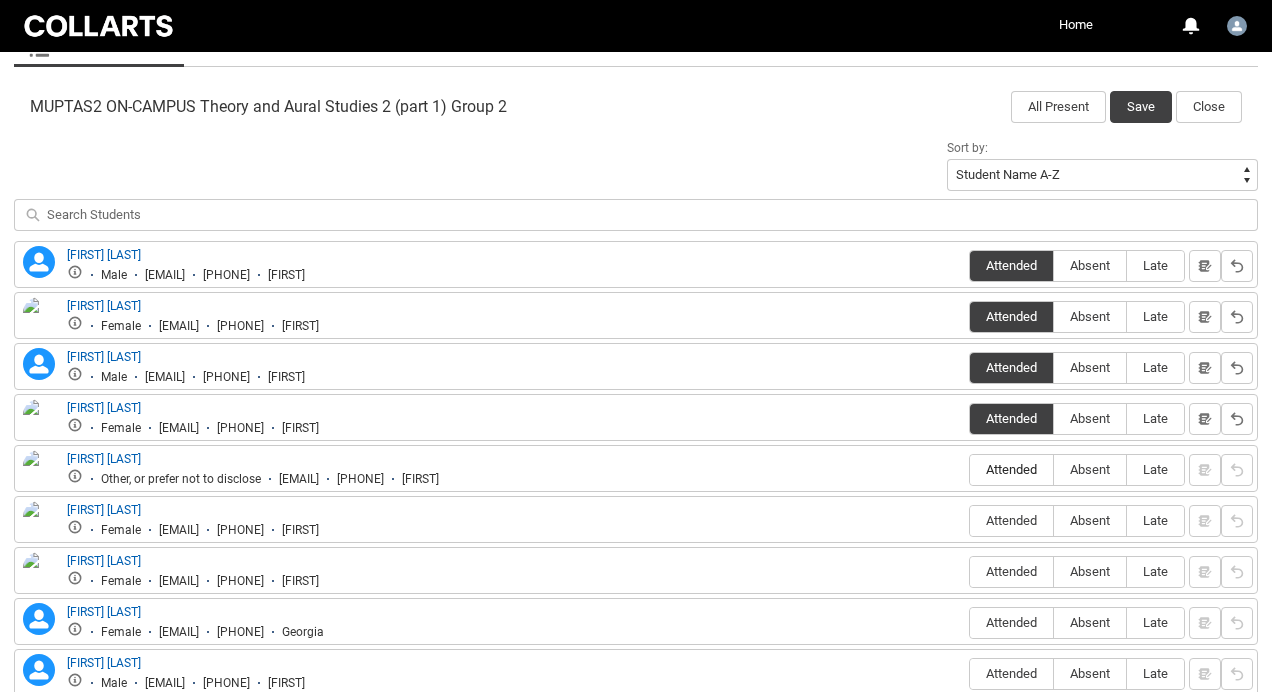 click on "Attended" at bounding box center (1011, 469) 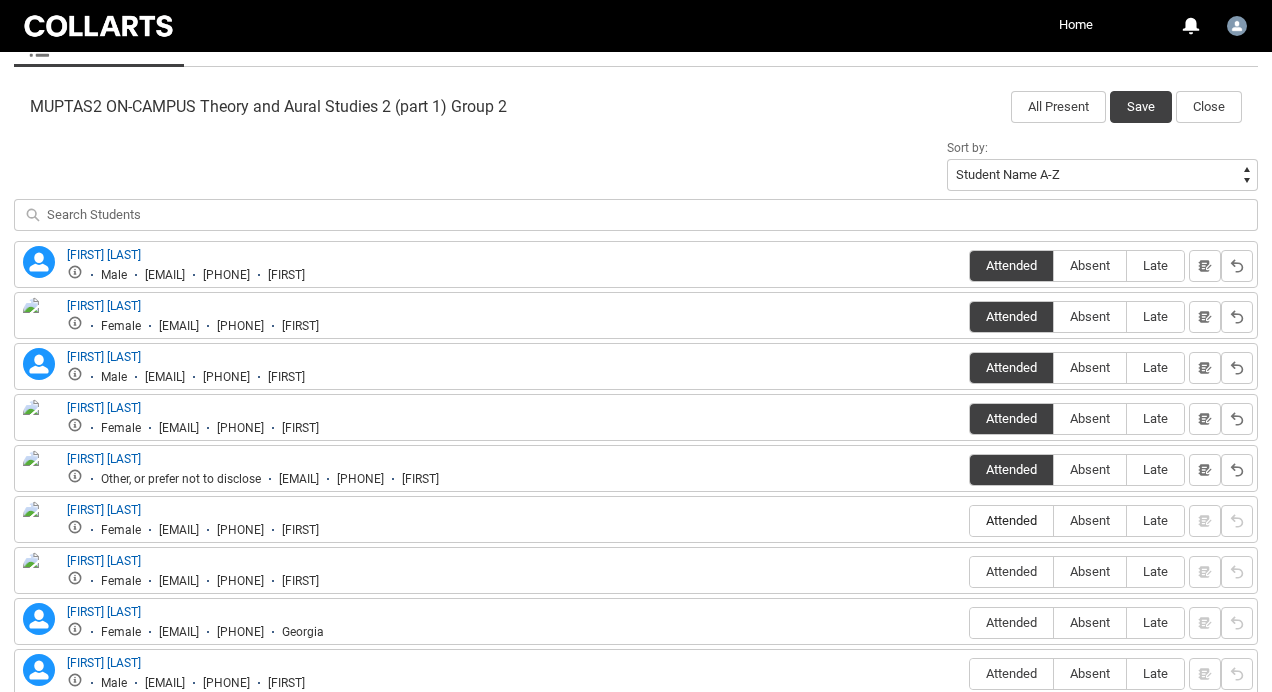 click on "Attended" at bounding box center (1011, 520) 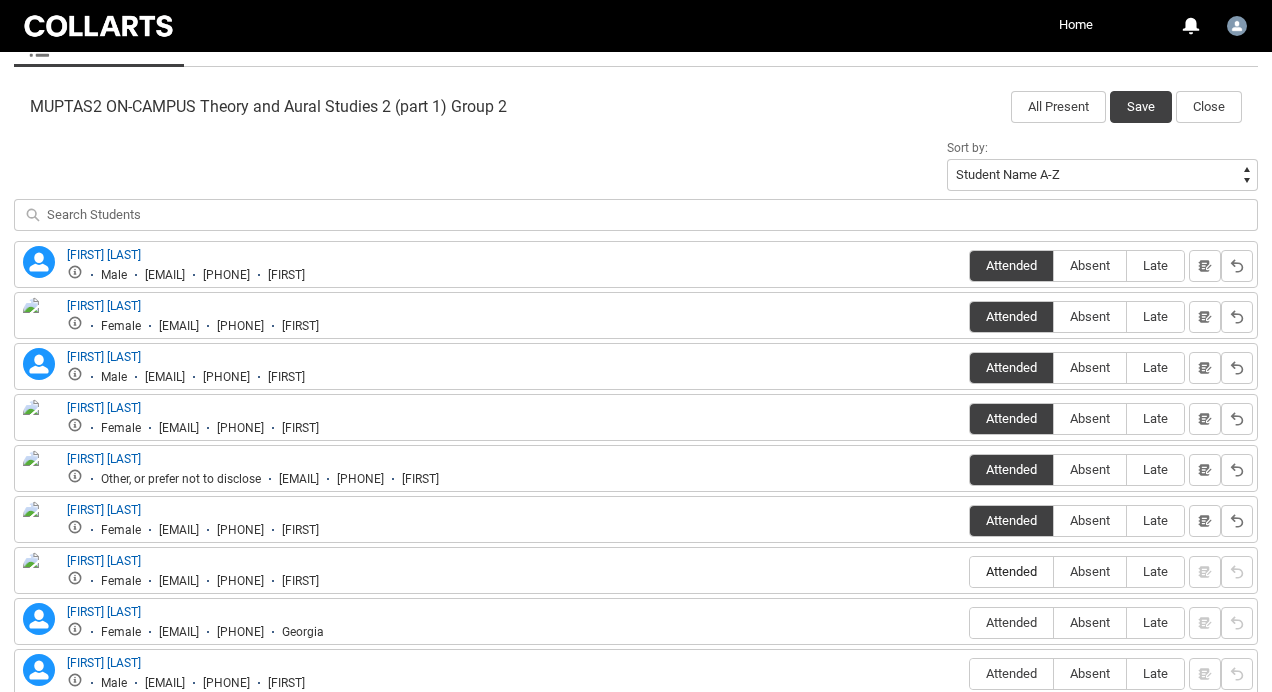 click on "Attended" at bounding box center [1011, 571] 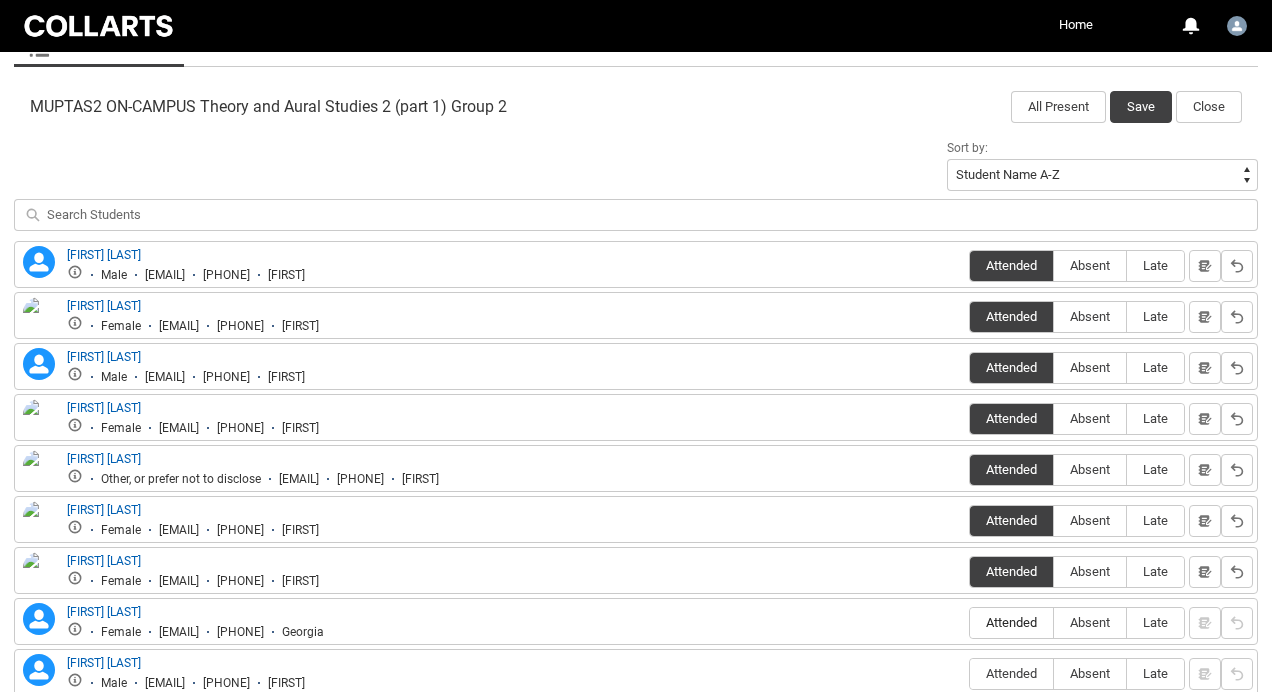 click on "Attended" at bounding box center (1011, 622) 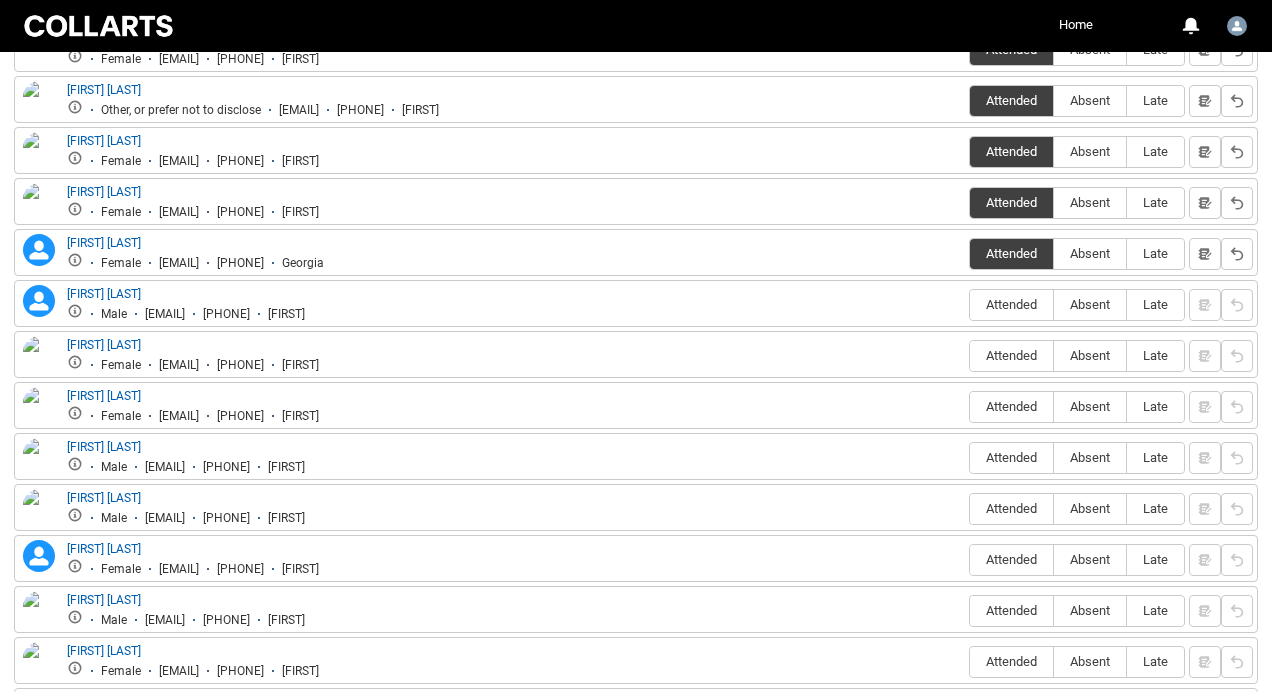 scroll, scrollTop: 1004, scrollLeft: 0, axis: vertical 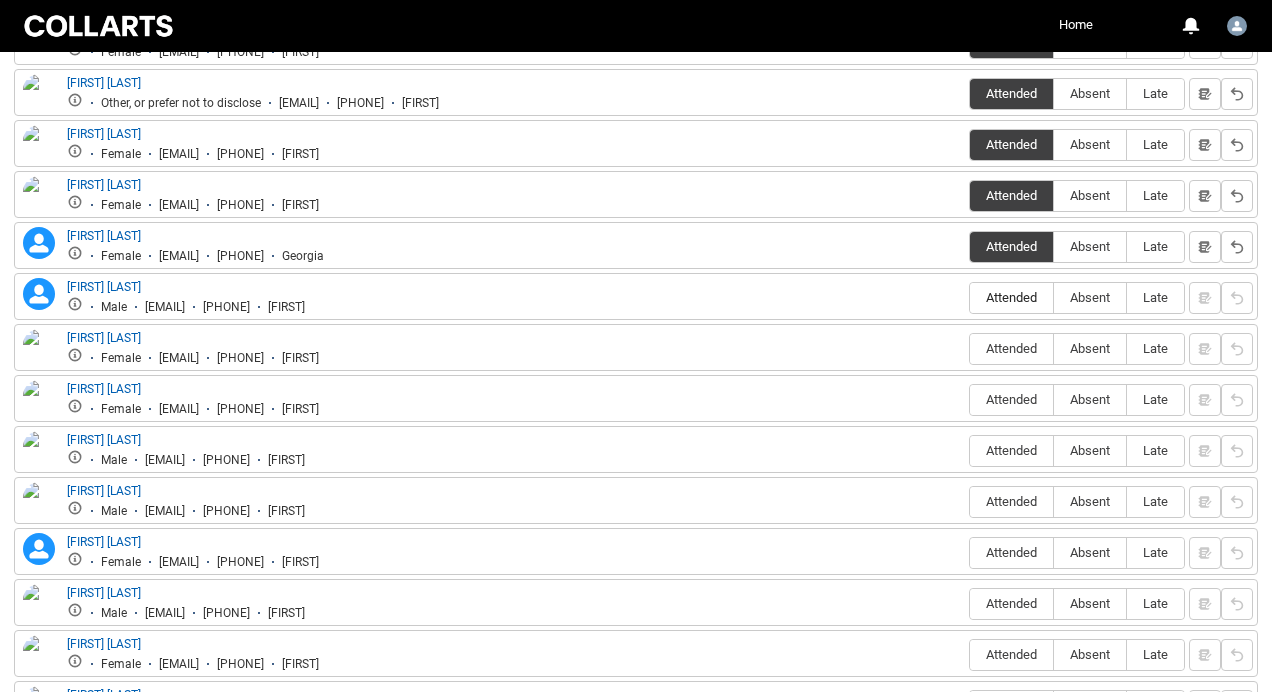 click on "Attended" at bounding box center [1011, 297] 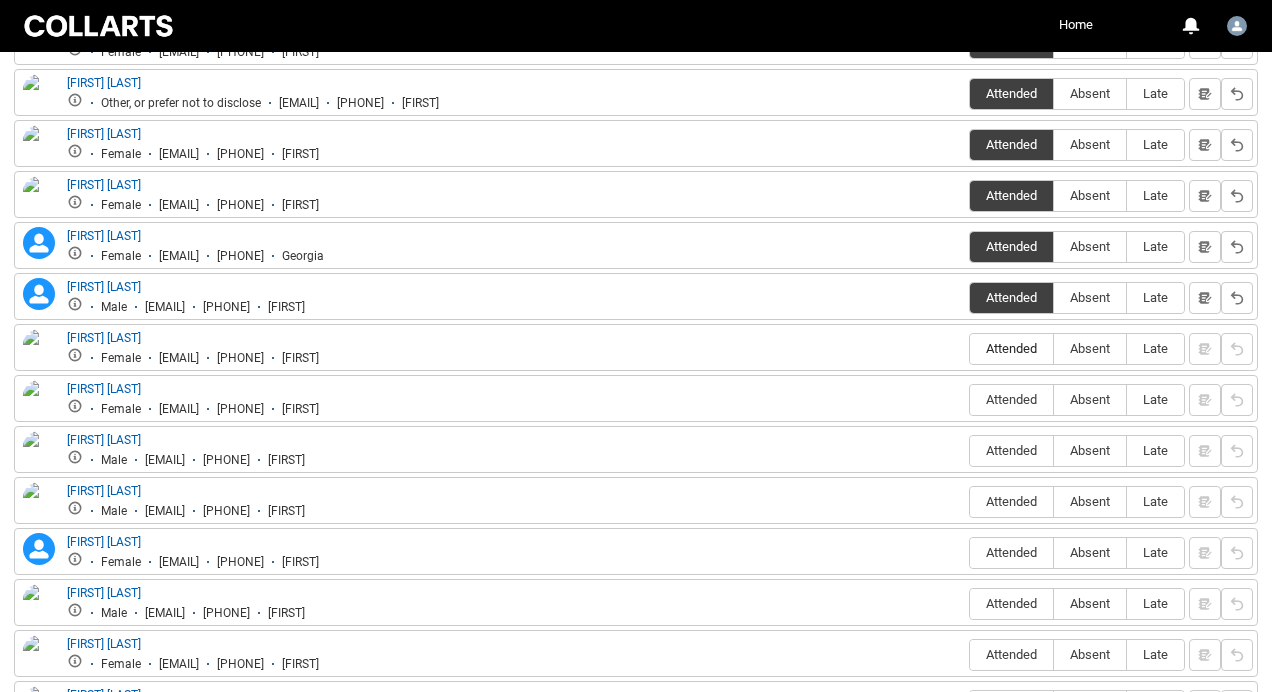 click on "Attended" at bounding box center [1011, 348] 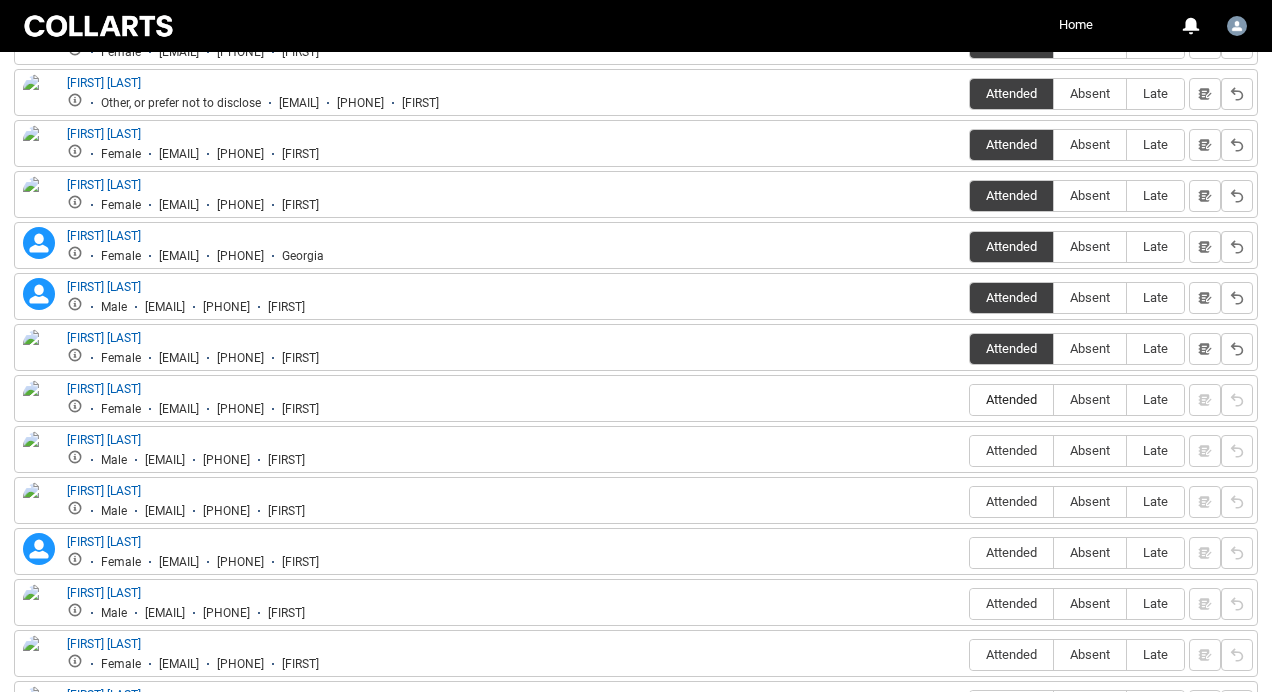 click on "Attended" at bounding box center [1011, 400] 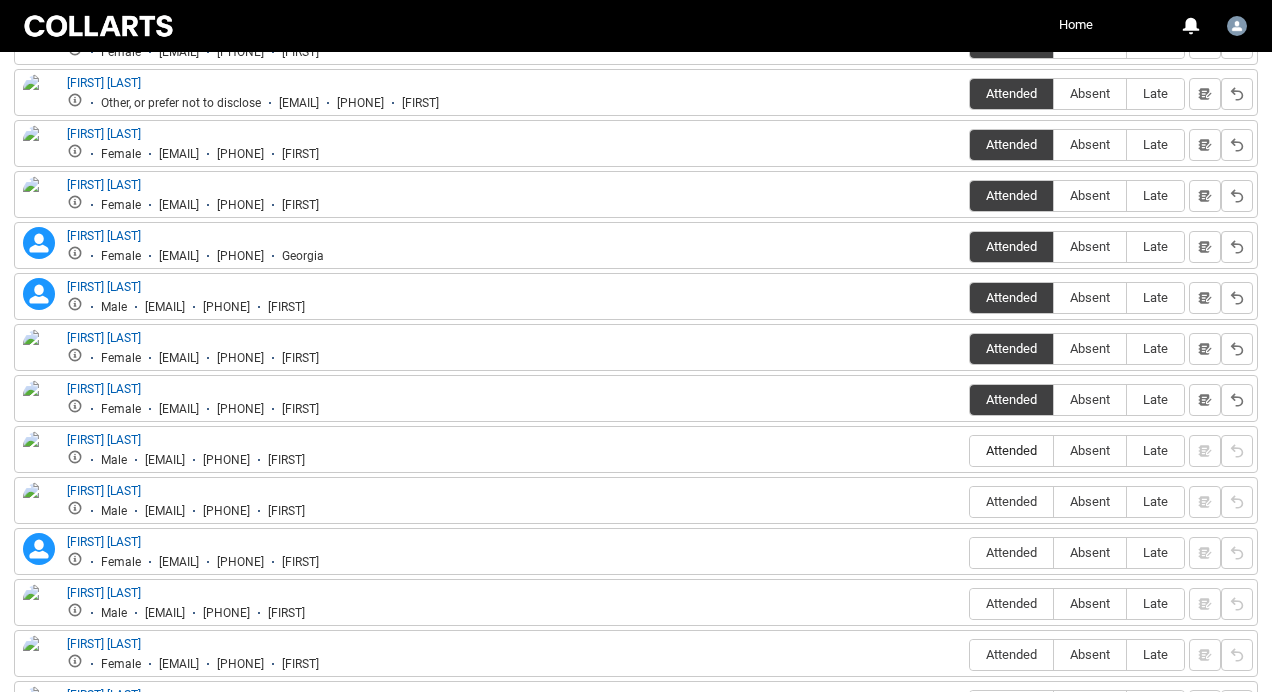 click on "Attended" at bounding box center (1011, 450) 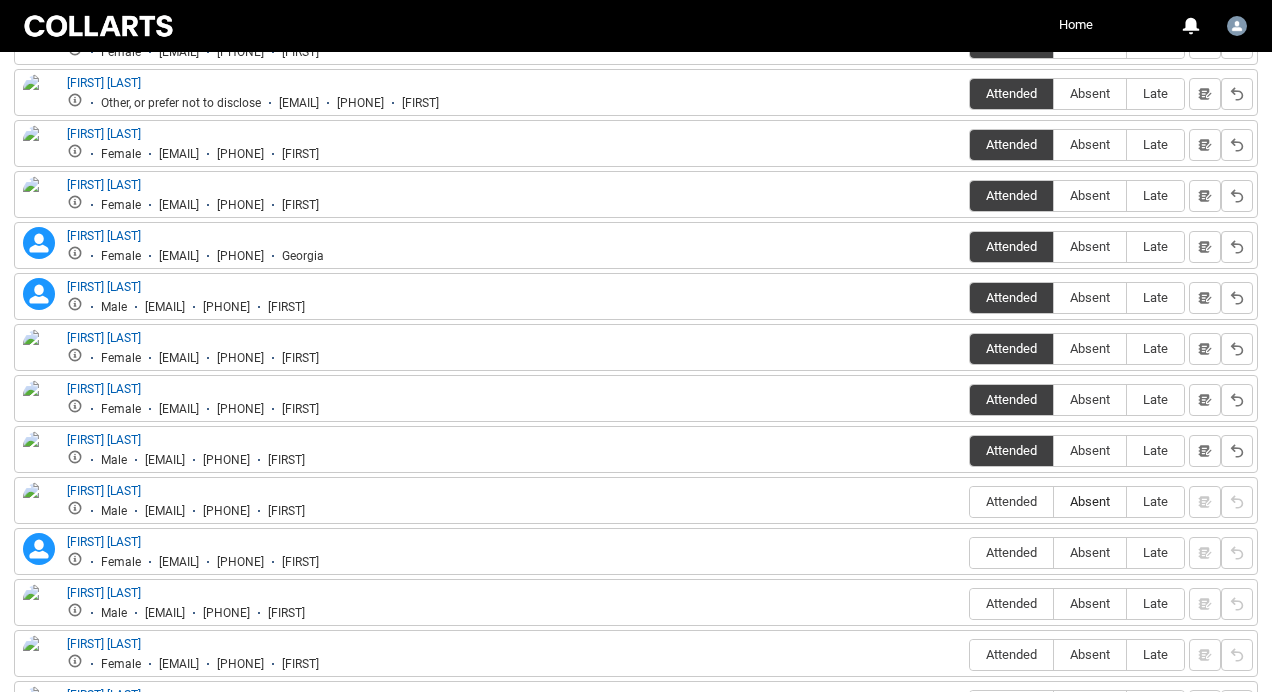 click on "Absent" at bounding box center [1090, 501] 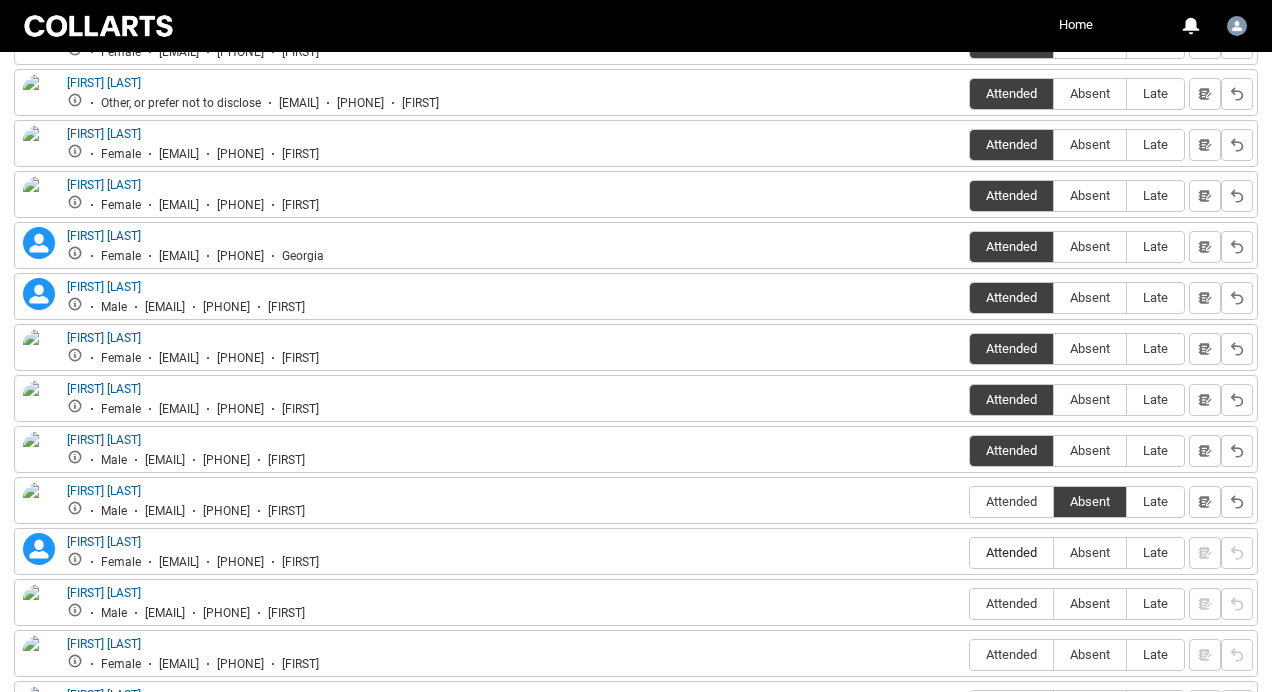 click on "Attended" at bounding box center [1011, 552] 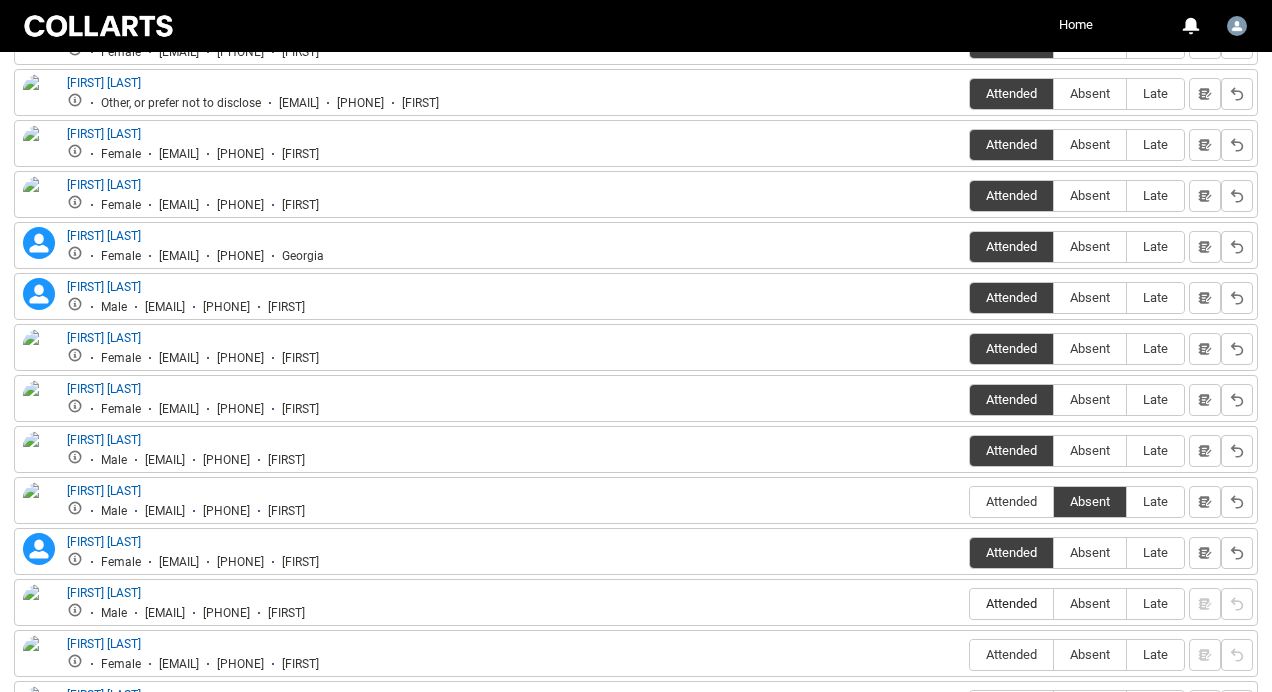 click on "Attended" at bounding box center [1011, 603] 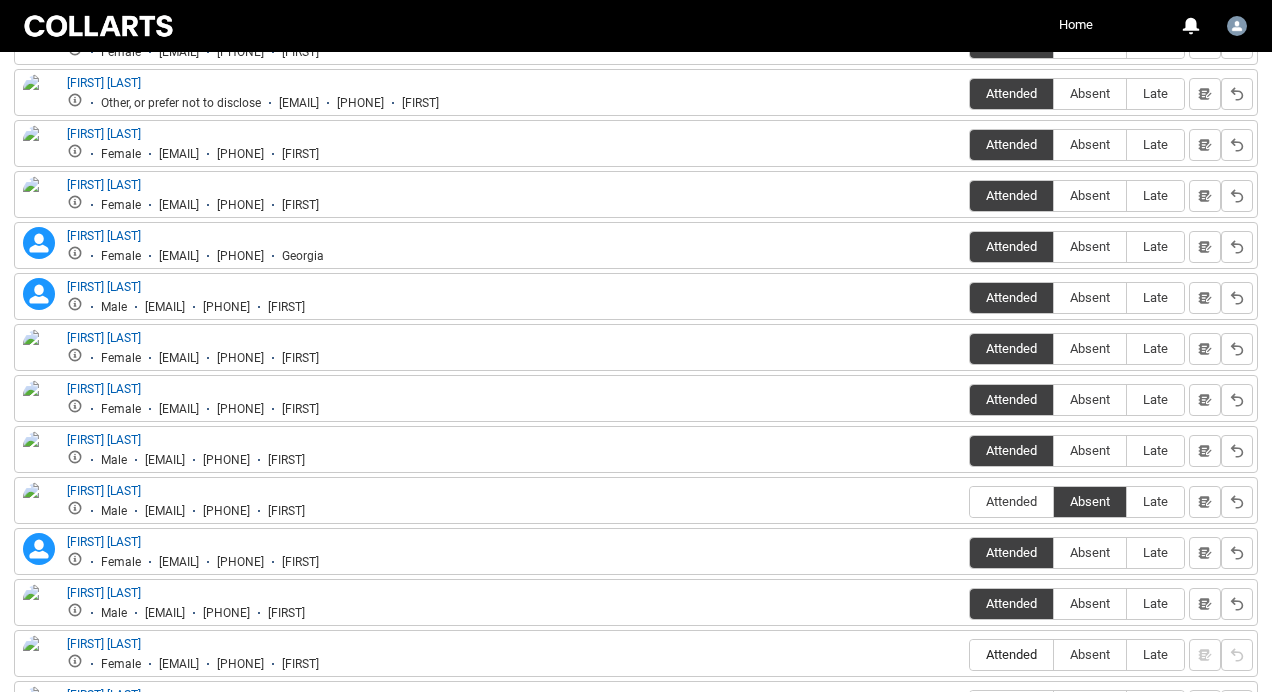 click on "Attended" at bounding box center (1011, 654) 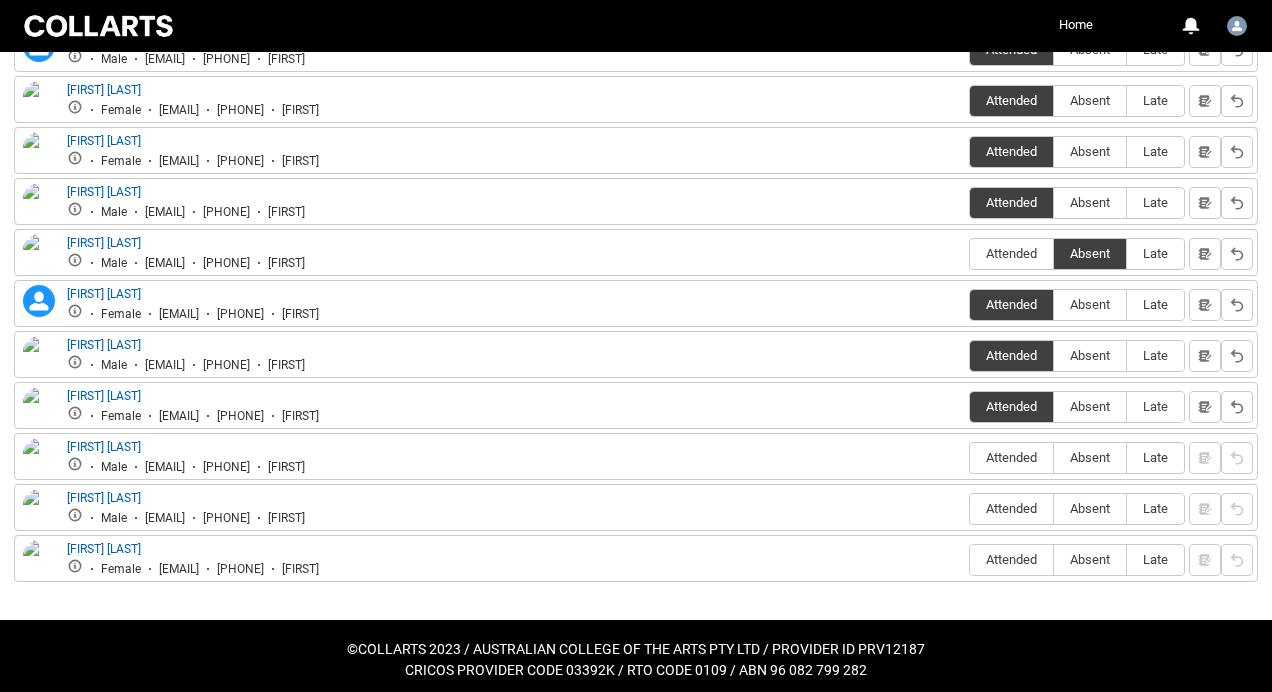 scroll, scrollTop: 1261, scrollLeft: 0, axis: vertical 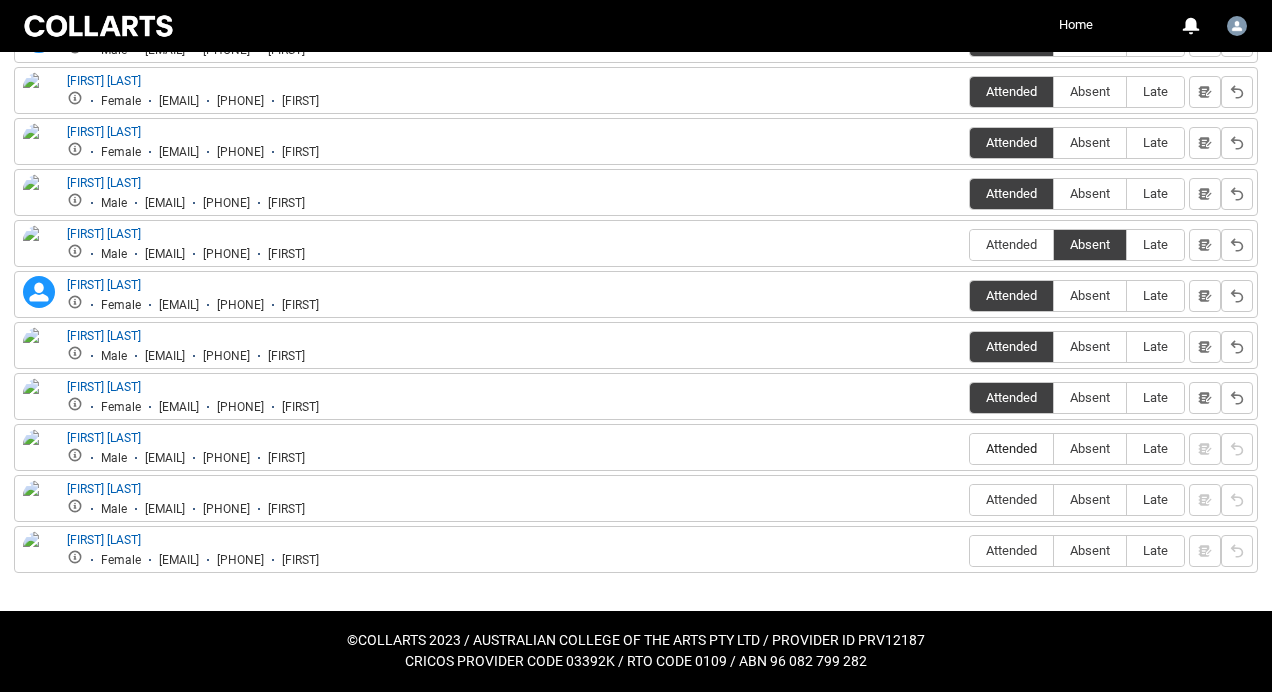 click on "Attended" at bounding box center [1011, 448] 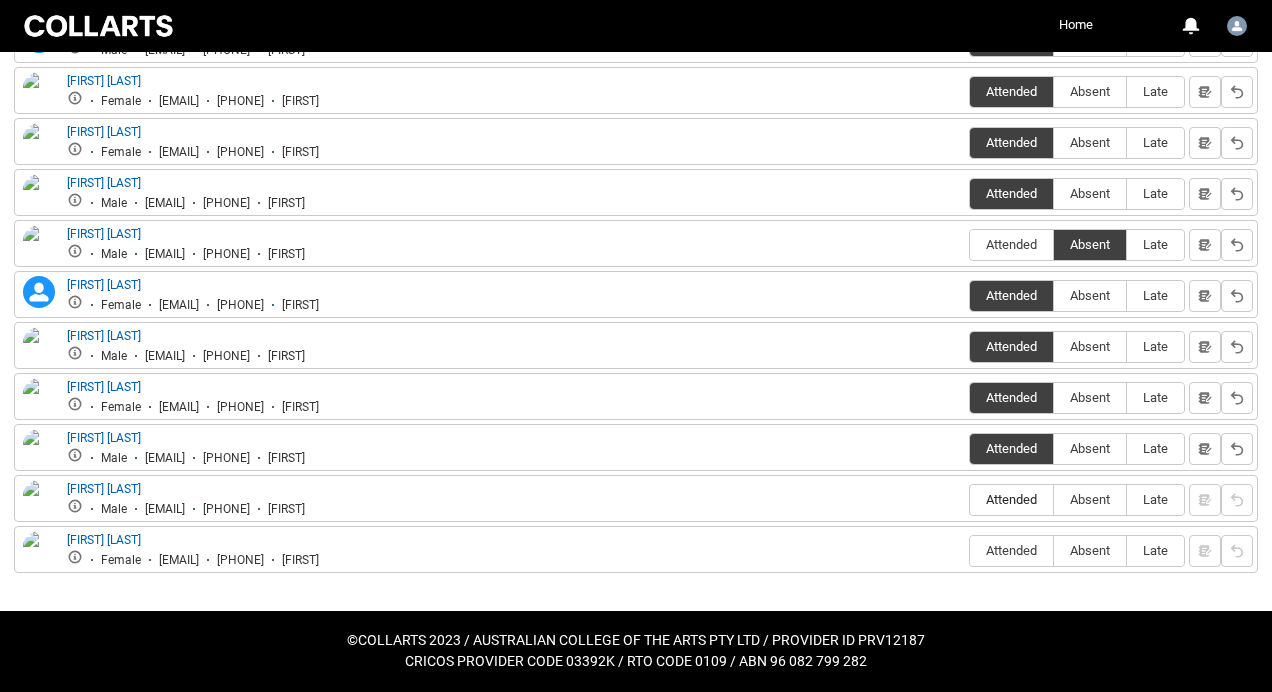 click on "Attended" at bounding box center [1011, 499] 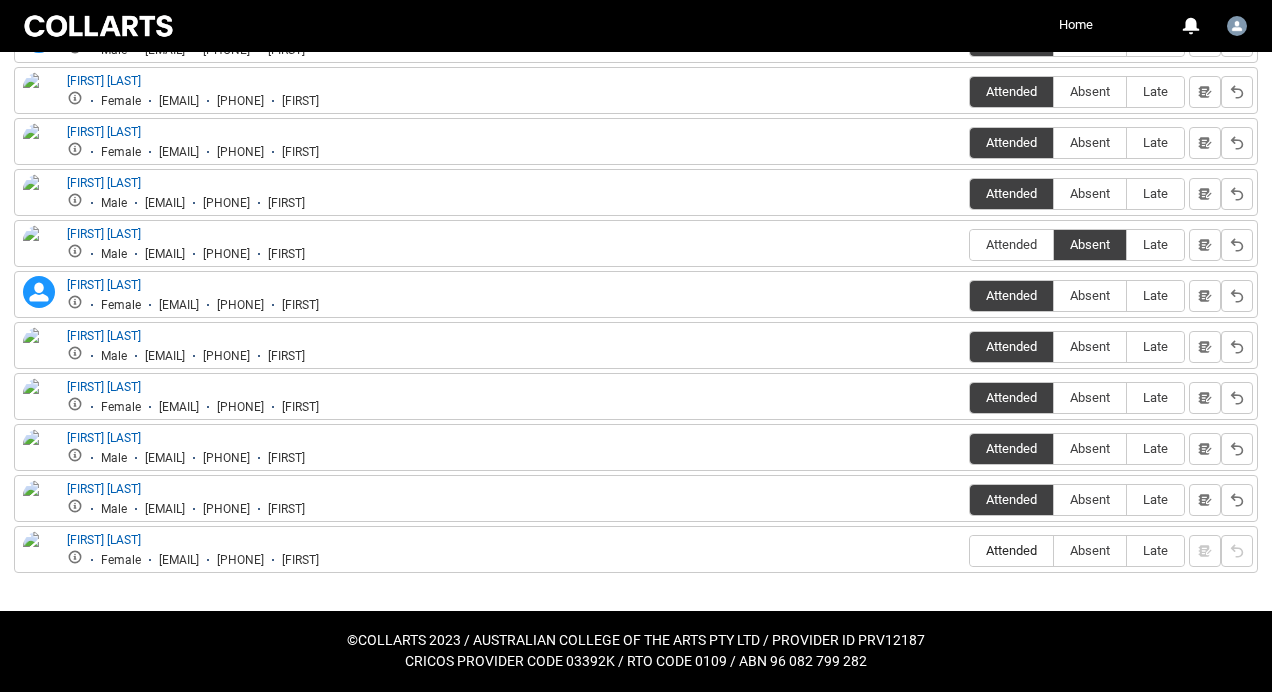 click on "Attended" at bounding box center [1011, 550] 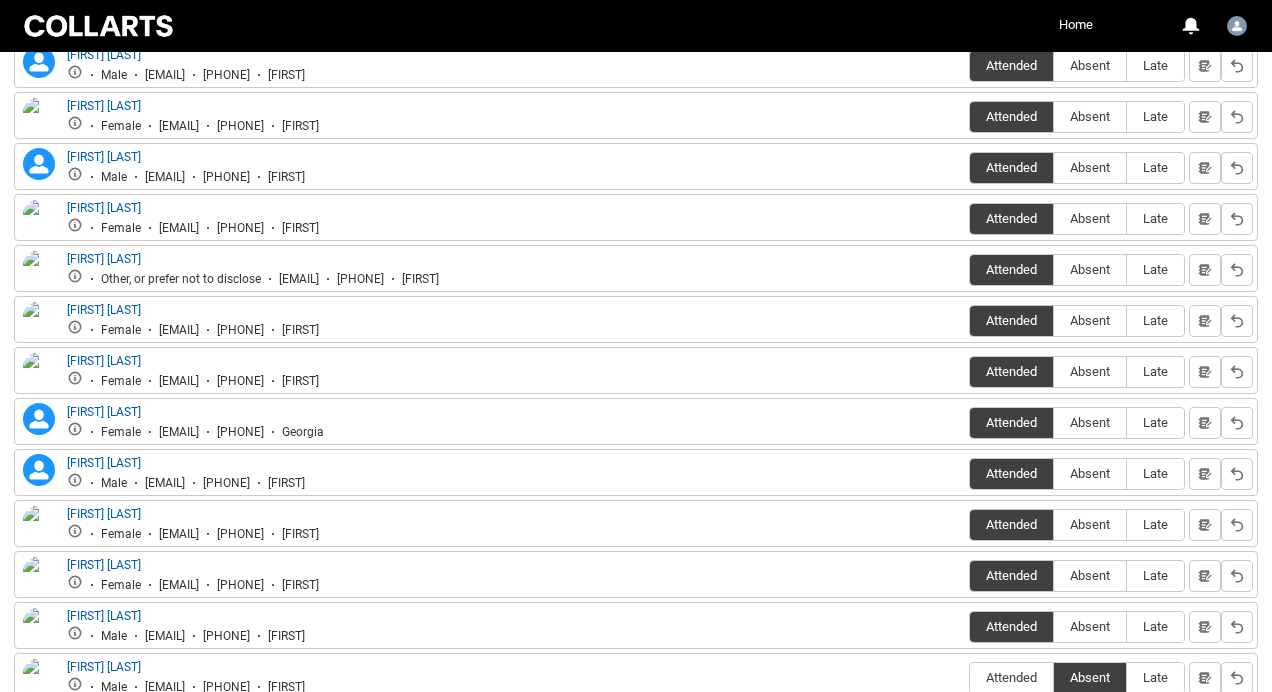 scroll, scrollTop: 509, scrollLeft: 0, axis: vertical 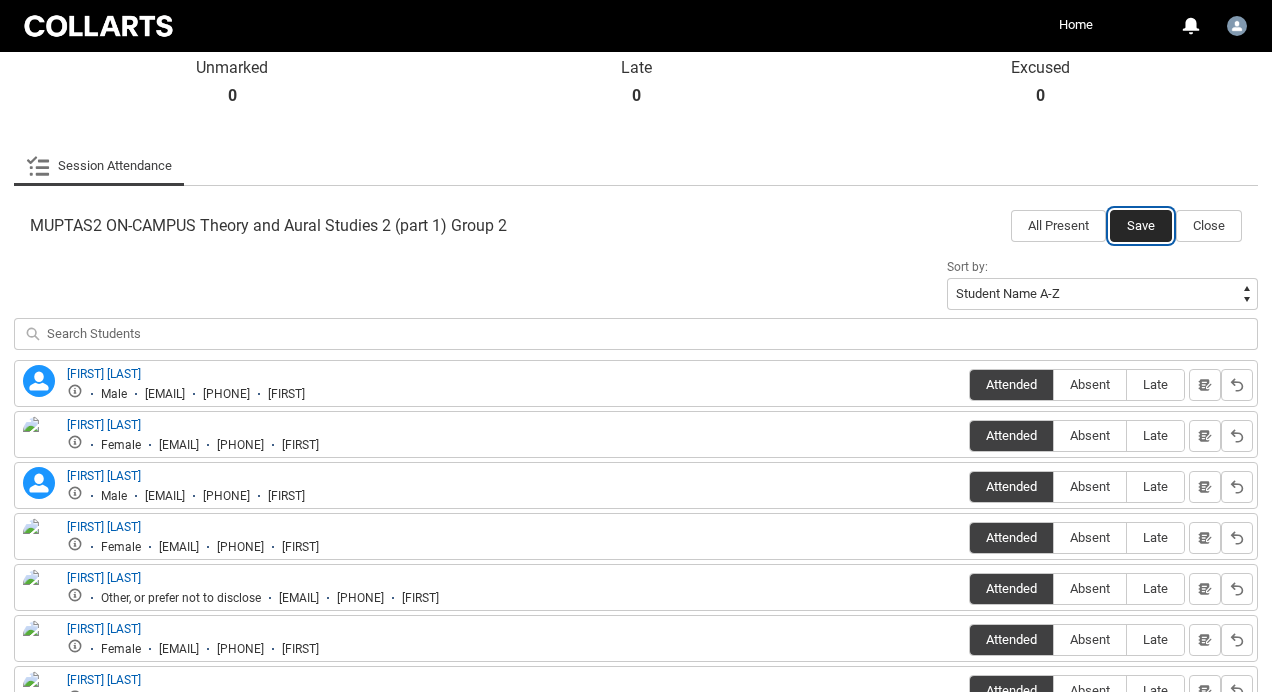 click on "Save" at bounding box center [1141, 226] 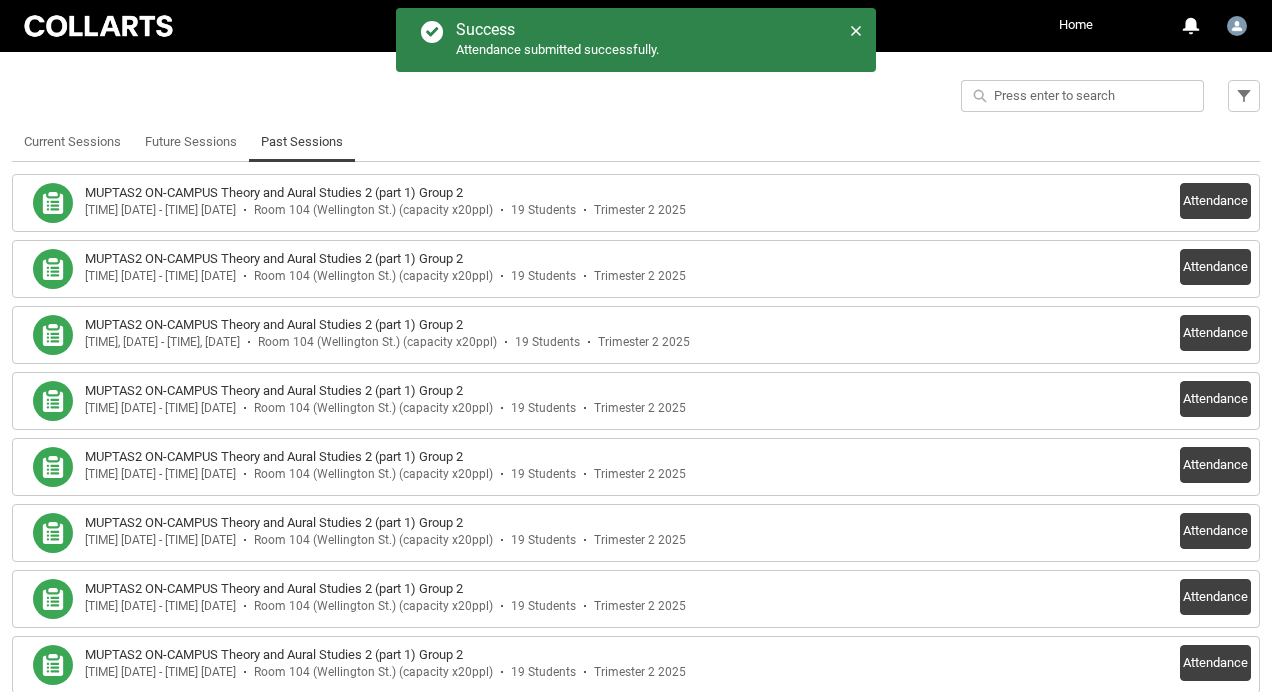 scroll, scrollTop: 525, scrollLeft: 0, axis: vertical 